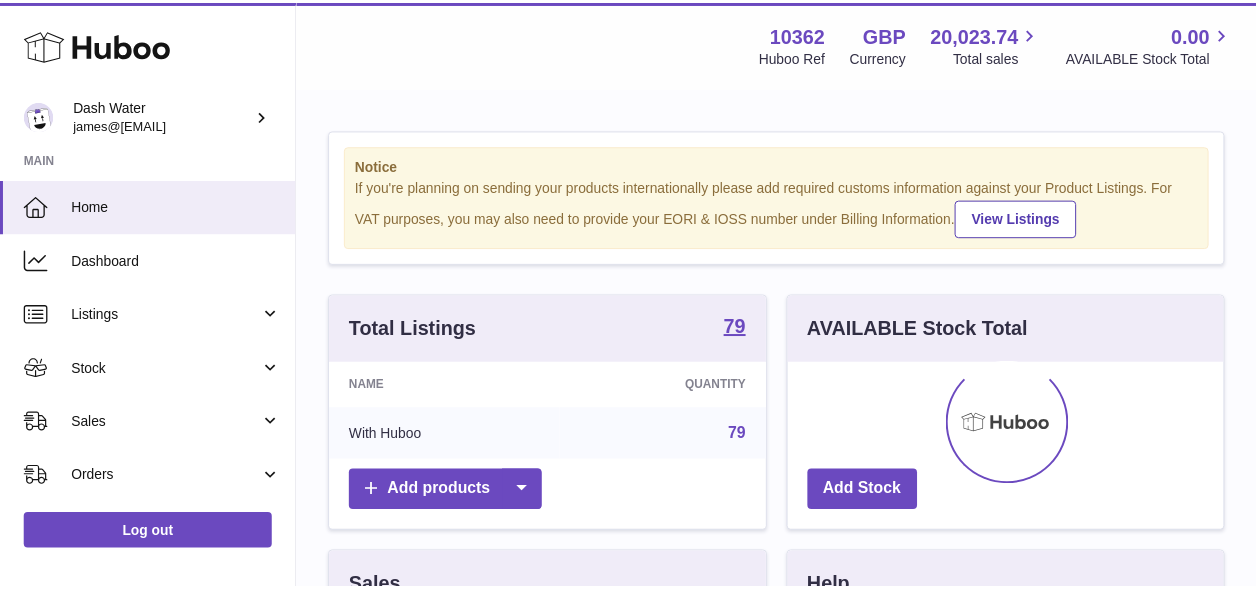 scroll, scrollTop: 0, scrollLeft: 0, axis: both 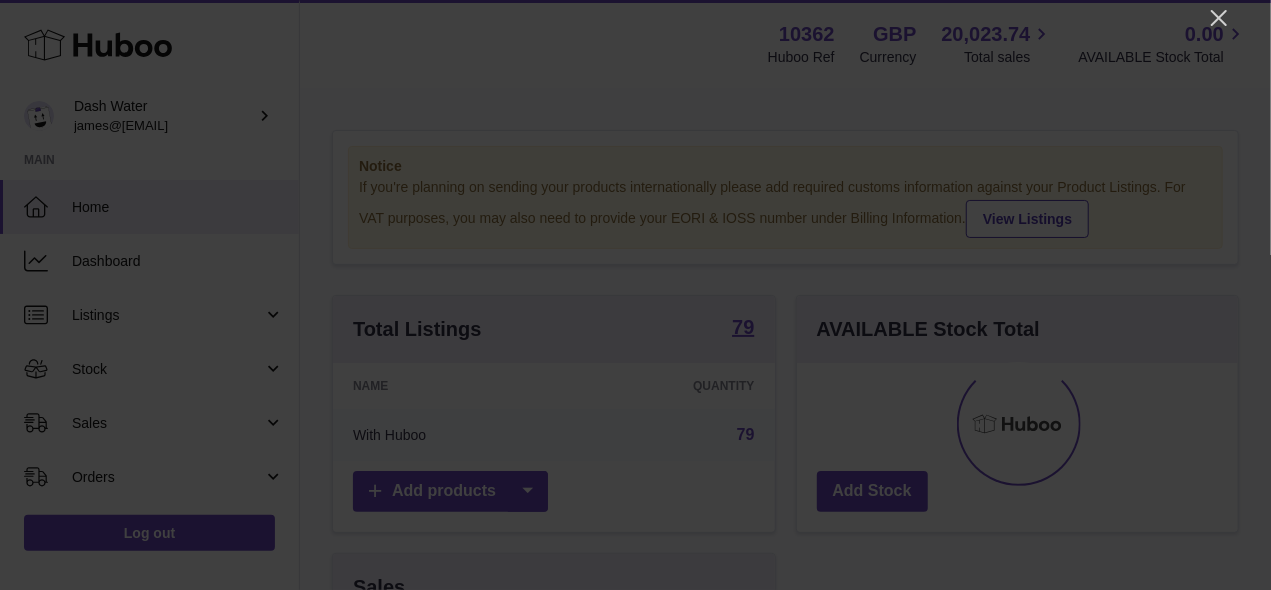 click 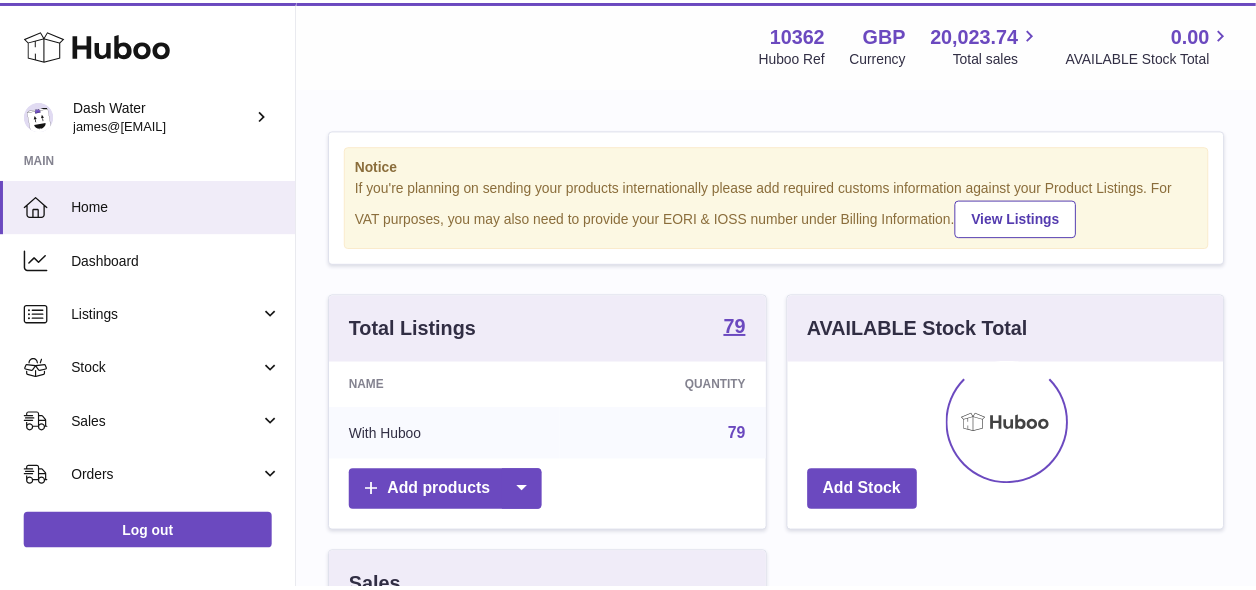 scroll, scrollTop: 312, scrollLeft: 434, axis: both 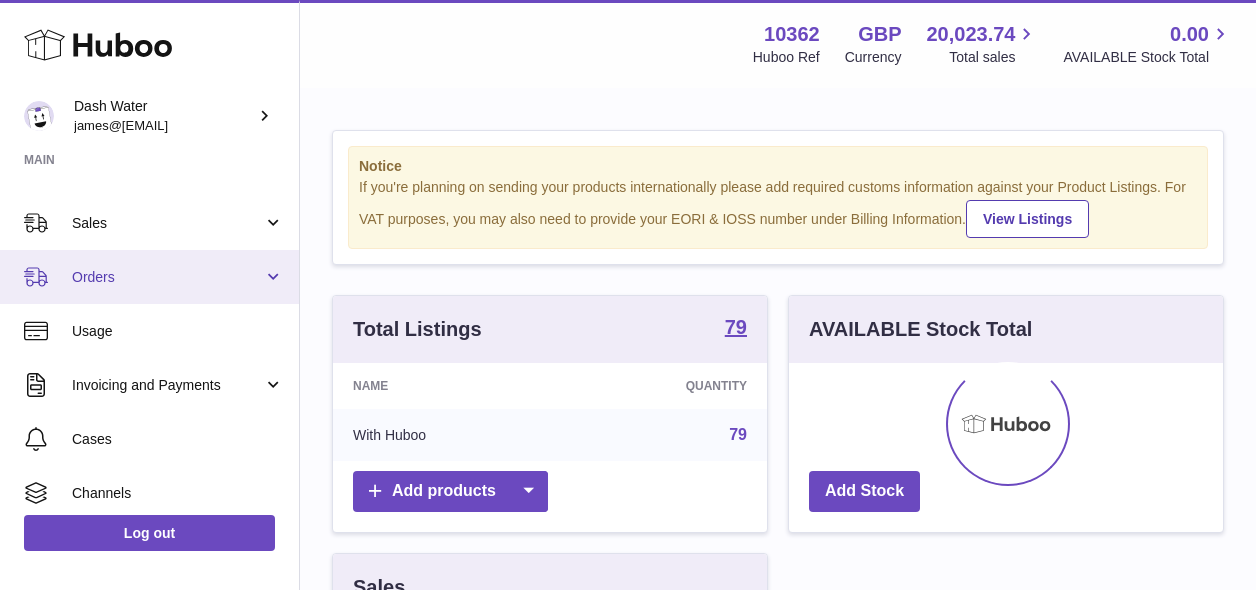 click on "Orders" at bounding box center [167, 277] 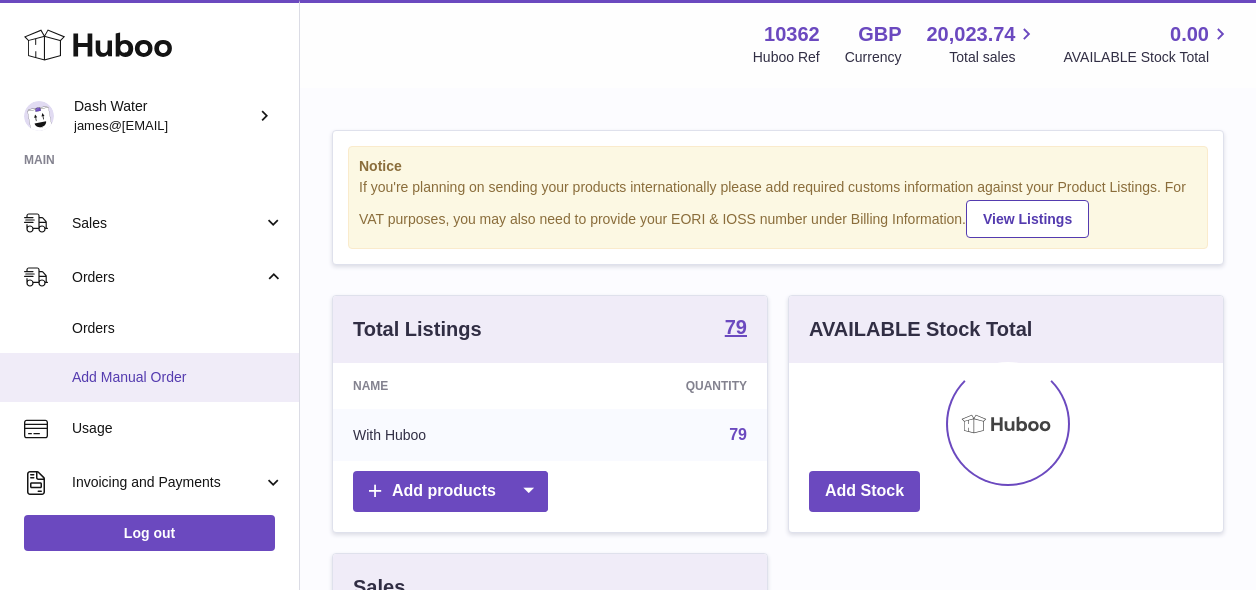 click on "Add Manual Order" at bounding box center (149, 377) 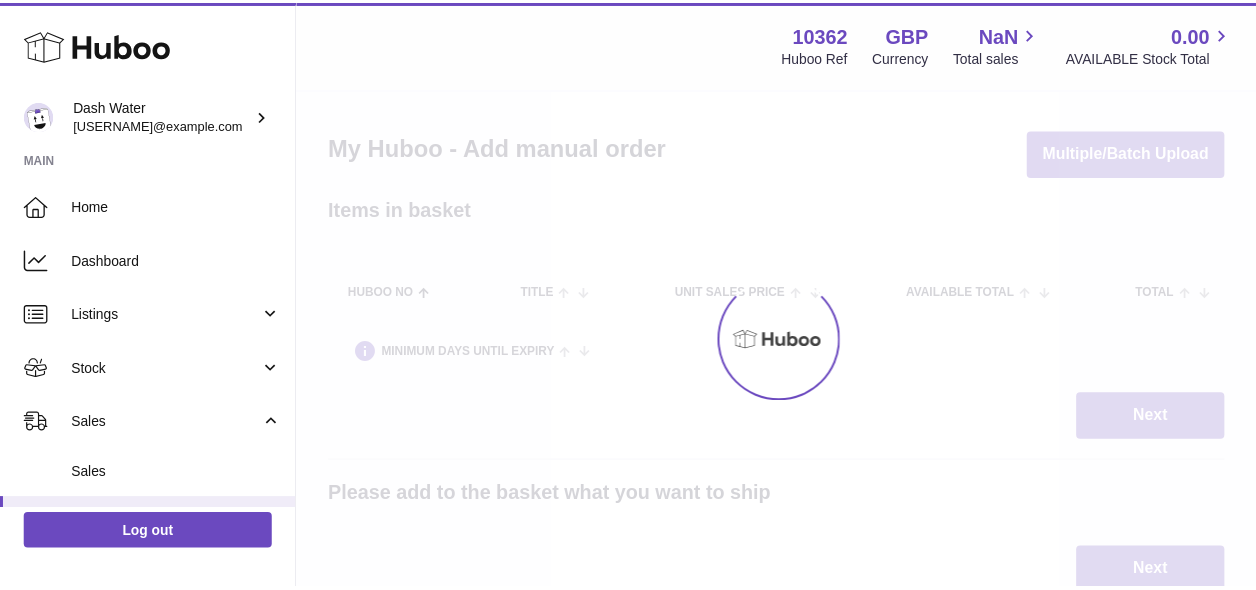 scroll, scrollTop: 0, scrollLeft: 0, axis: both 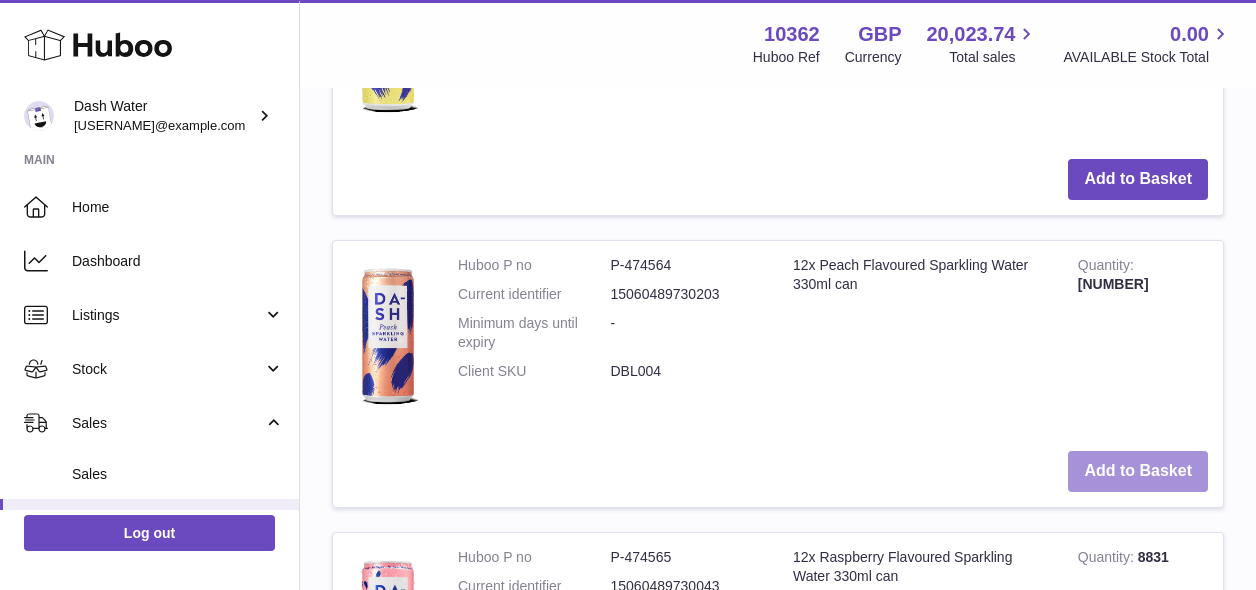 click on "Add to Basket" at bounding box center (1138, 471) 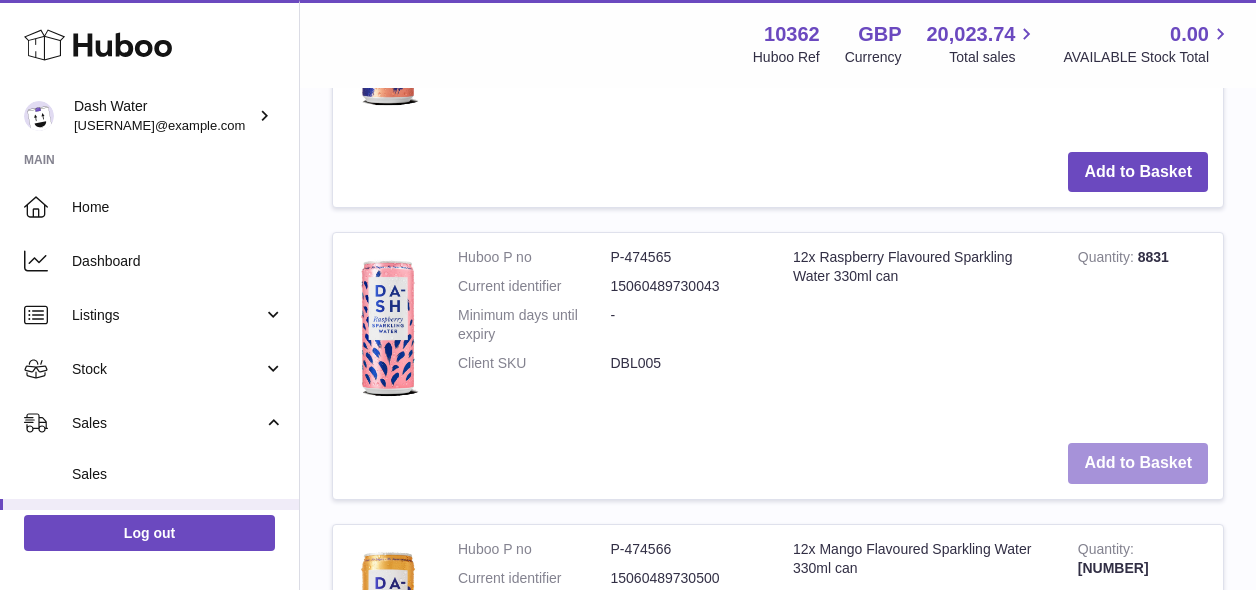 click on "Add to Basket" at bounding box center (1138, 463) 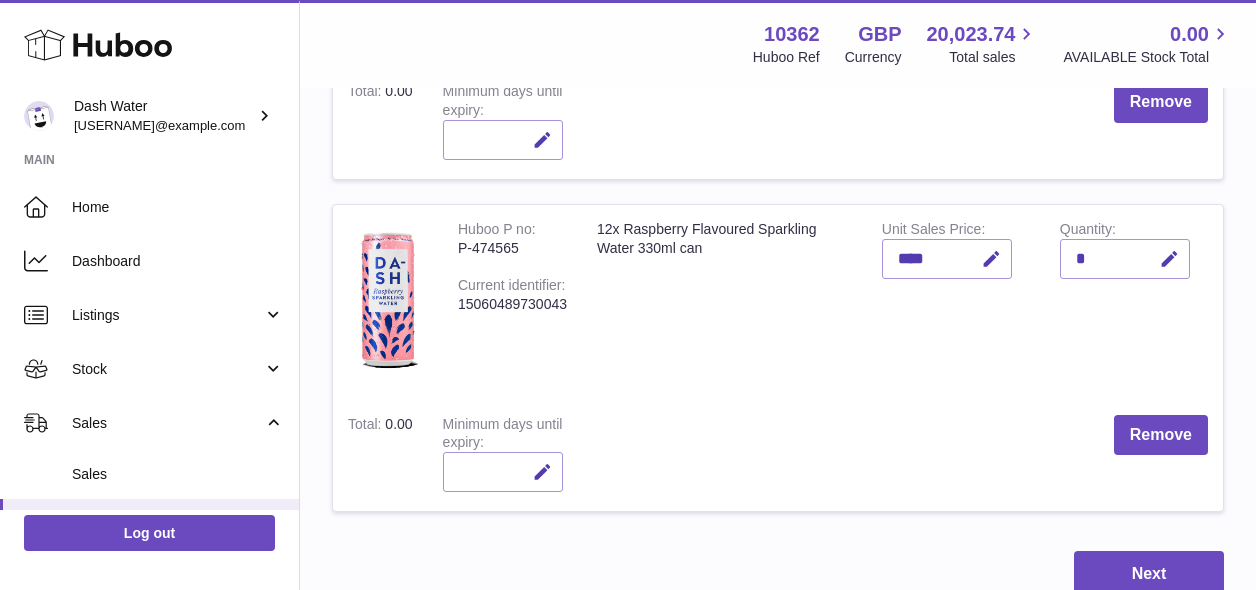 scroll, scrollTop: 848, scrollLeft: 0, axis: vertical 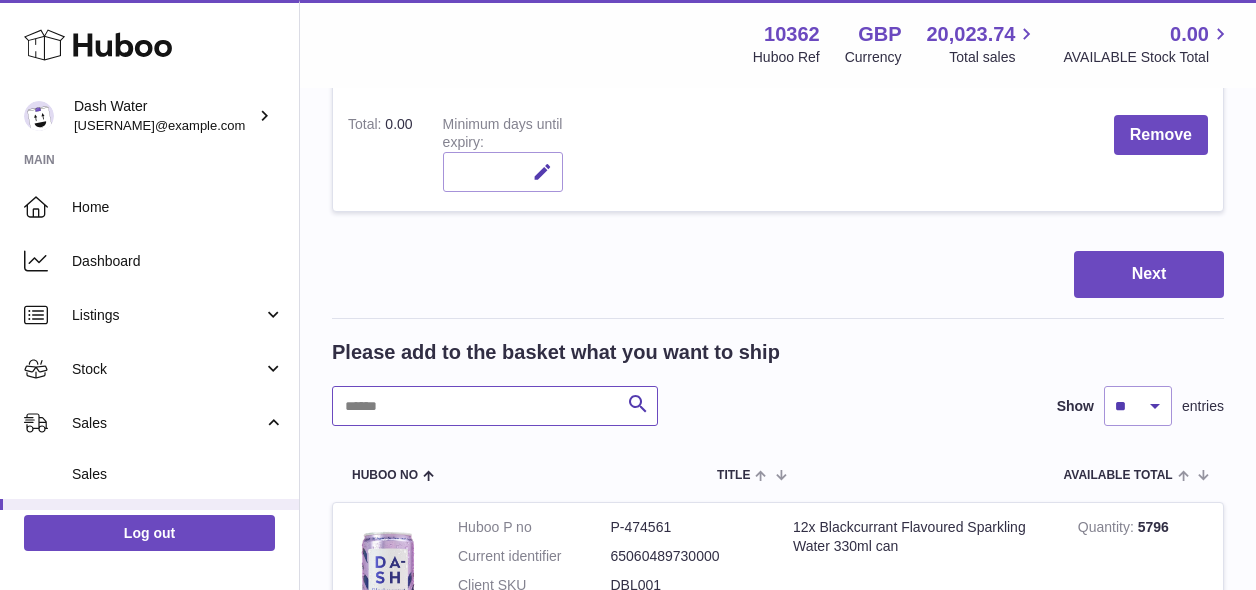 click at bounding box center [495, 406] 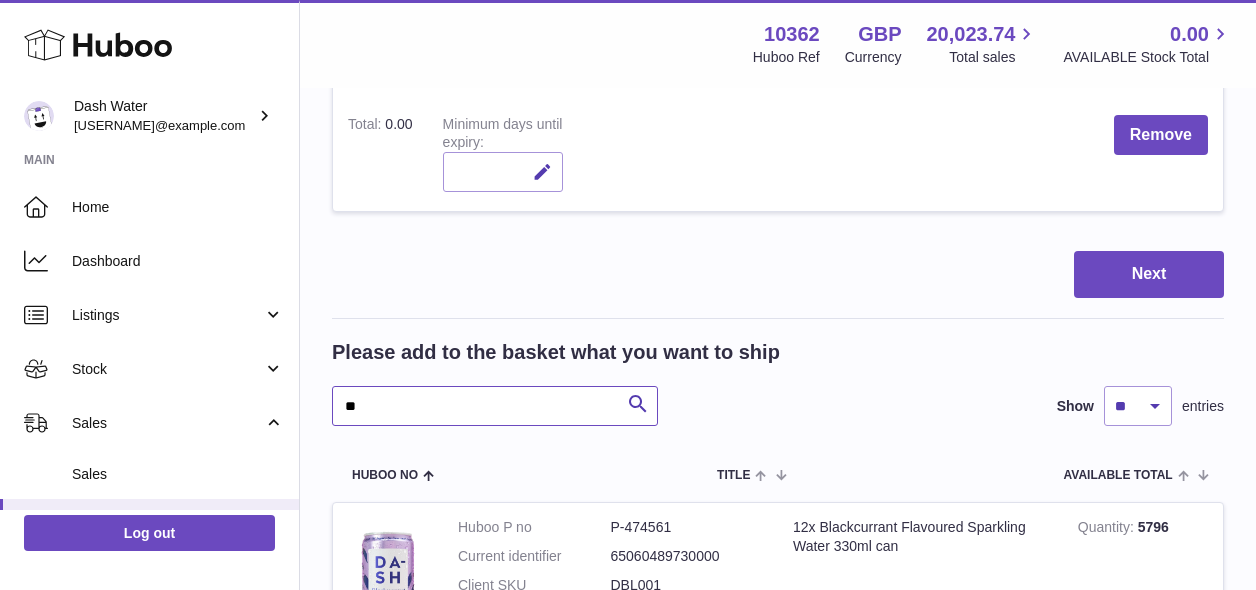 type on "**" 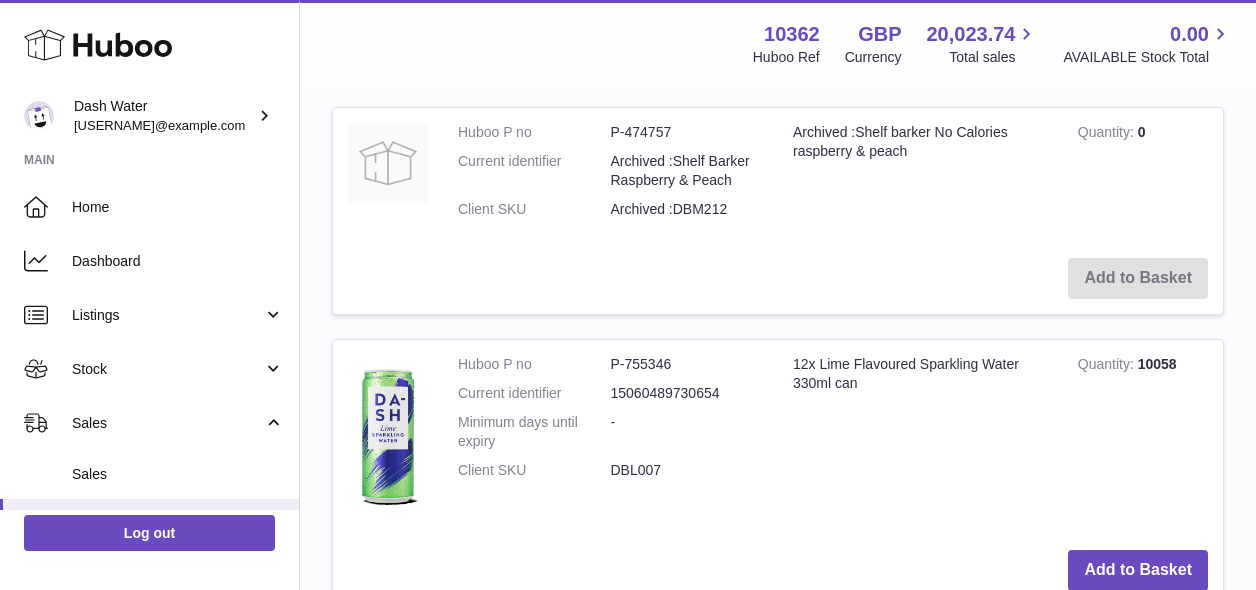 scroll, scrollTop: 3448, scrollLeft: 0, axis: vertical 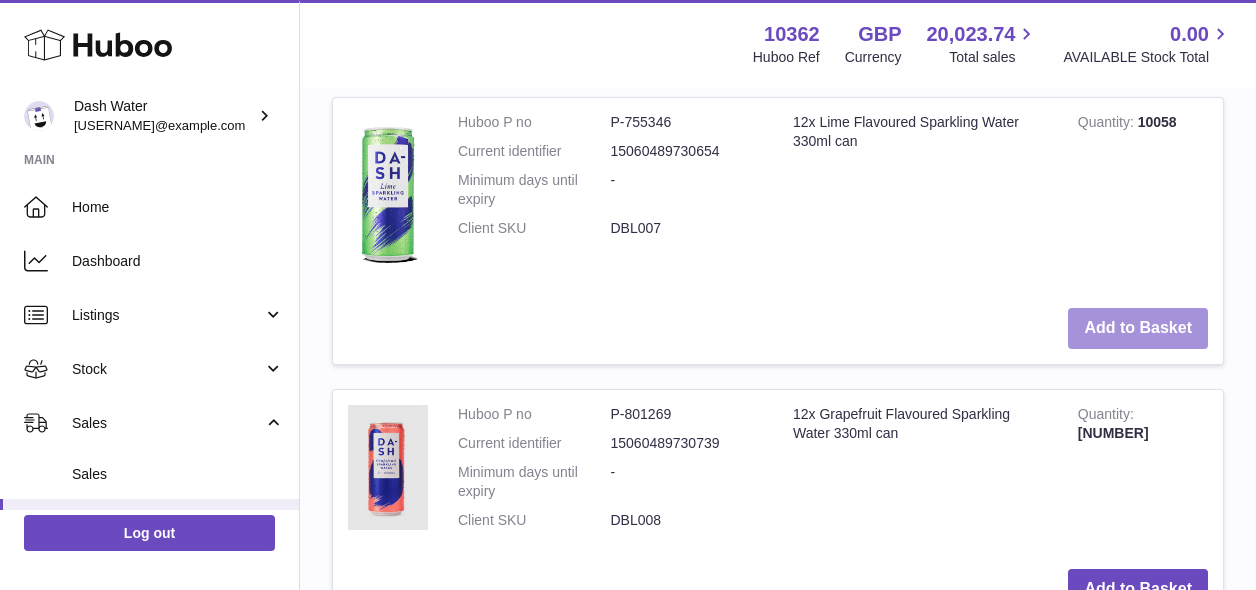 click on "Add to Basket" at bounding box center (1138, 328) 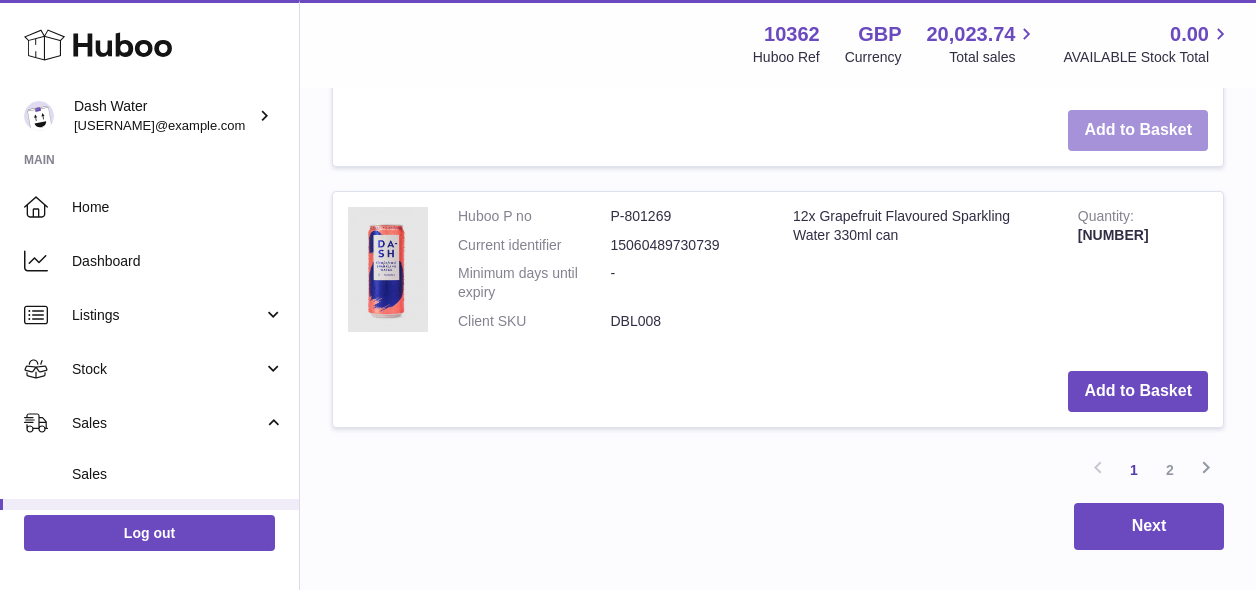 scroll, scrollTop: 3980, scrollLeft: 0, axis: vertical 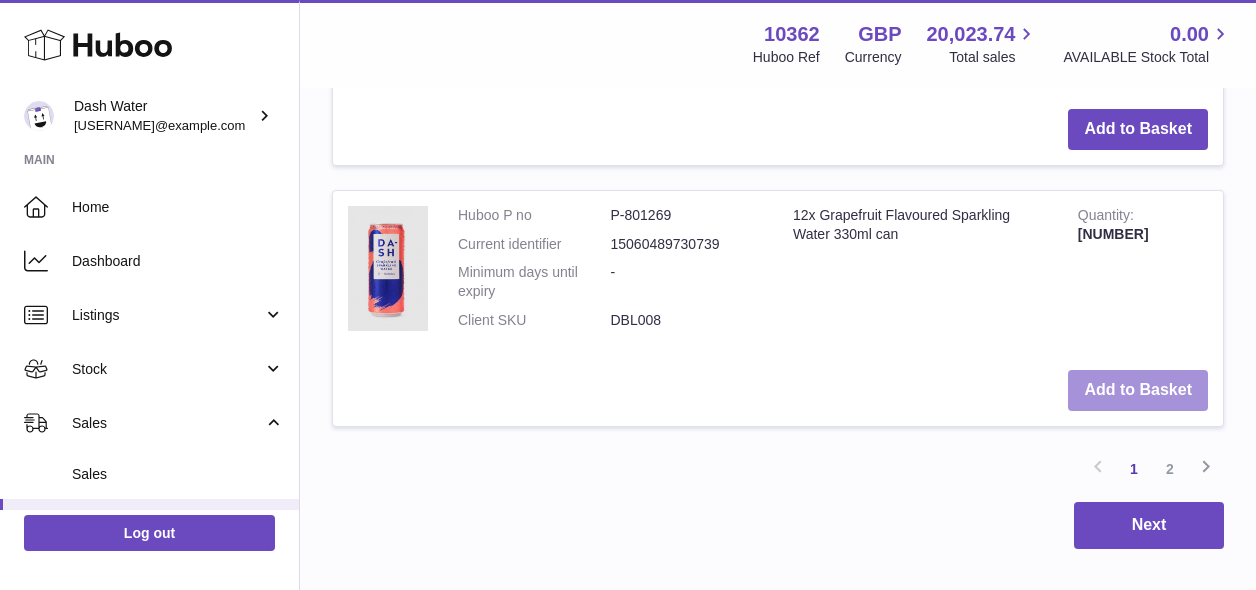 click on "Add to Basket" at bounding box center (1138, 390) 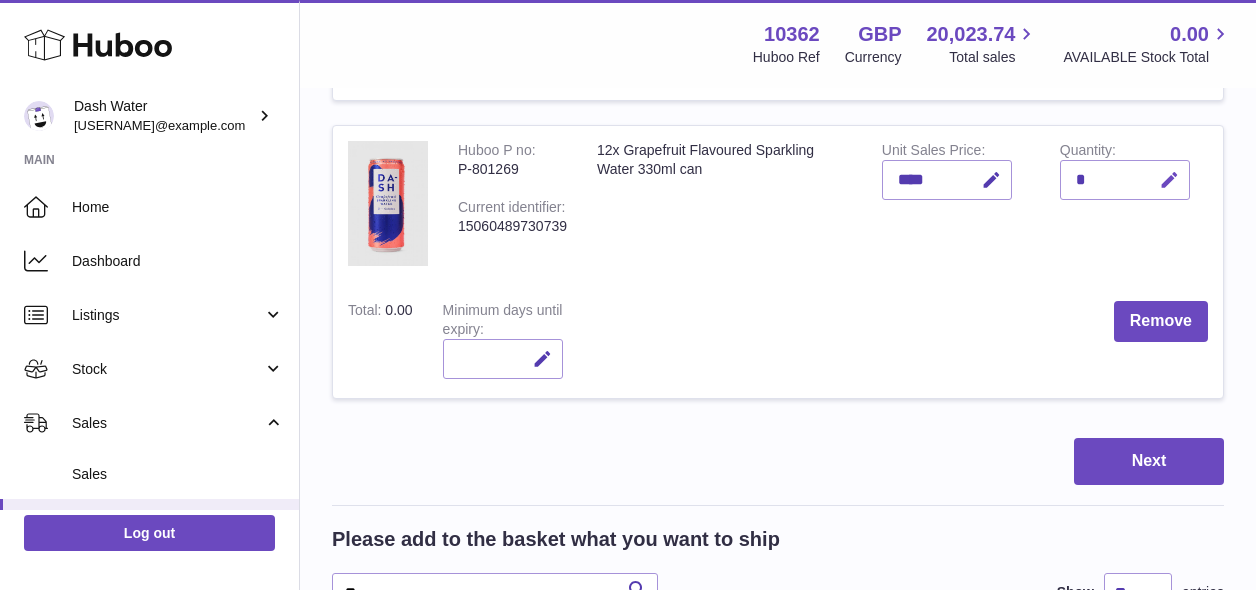 scroll, scrollTop: 1300, scrollLeft: 0, axis: vertical 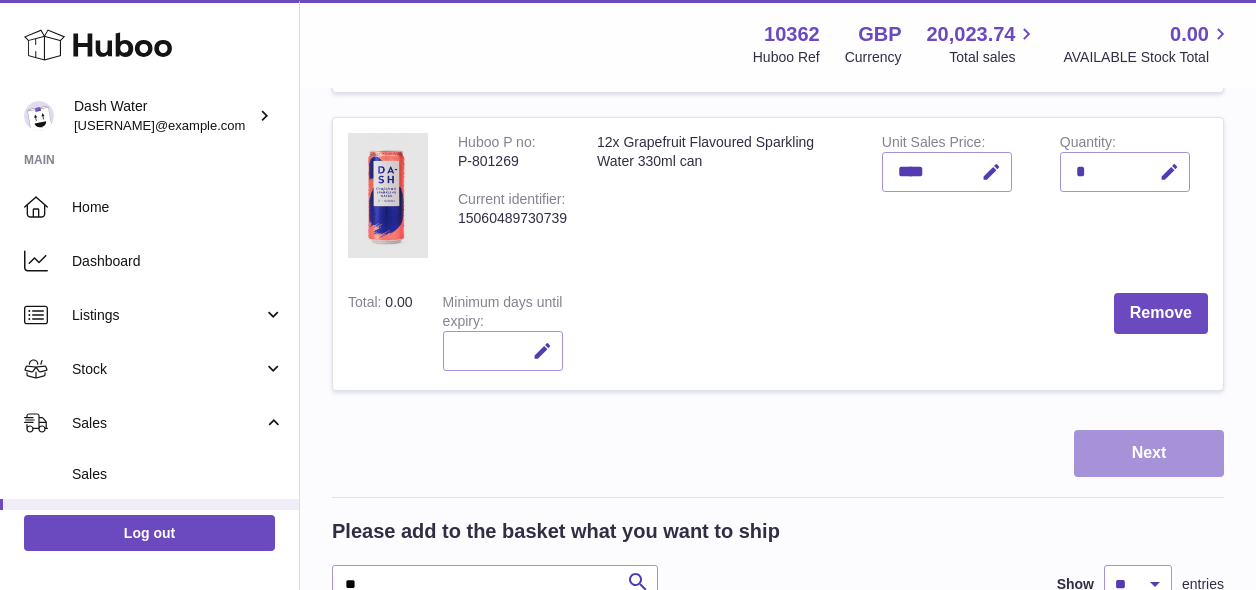 click on "Next" at bounding box center [1149, 453] 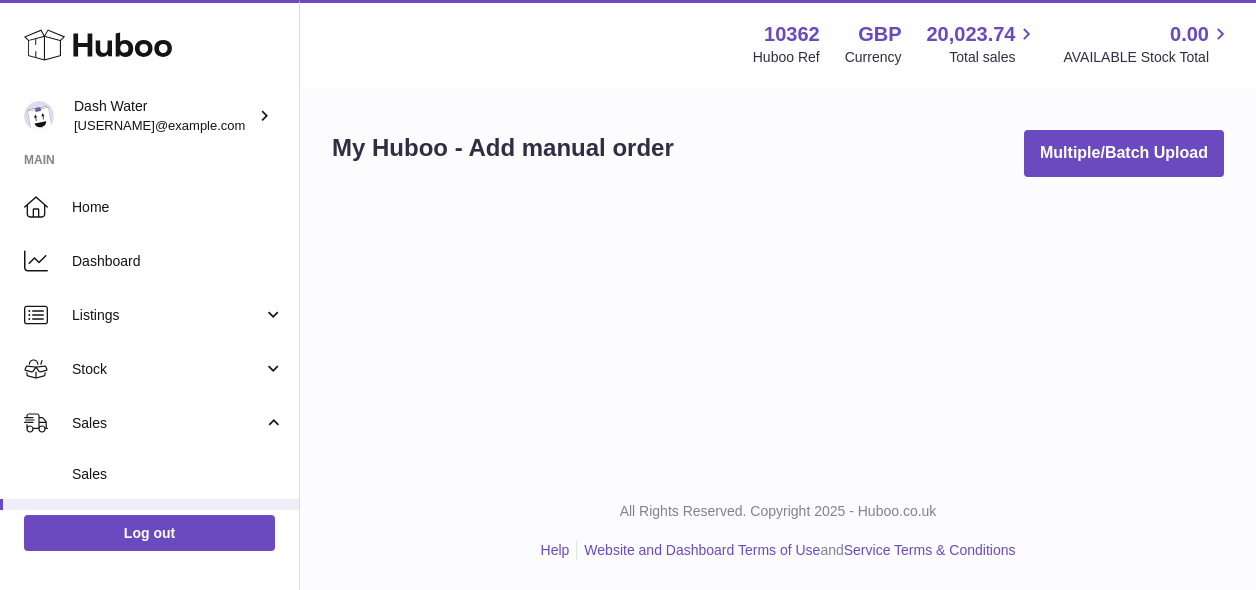 scroll, scrollTop: 0, scrollLeft: 0, axis: both 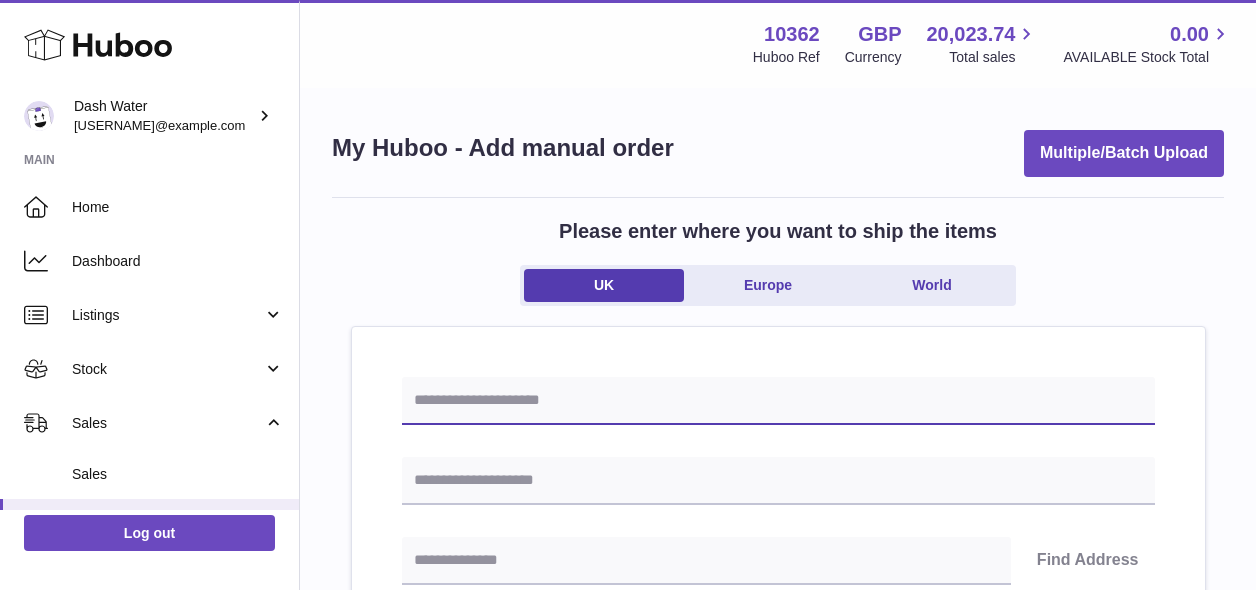 click at bounding box center [778, 401] 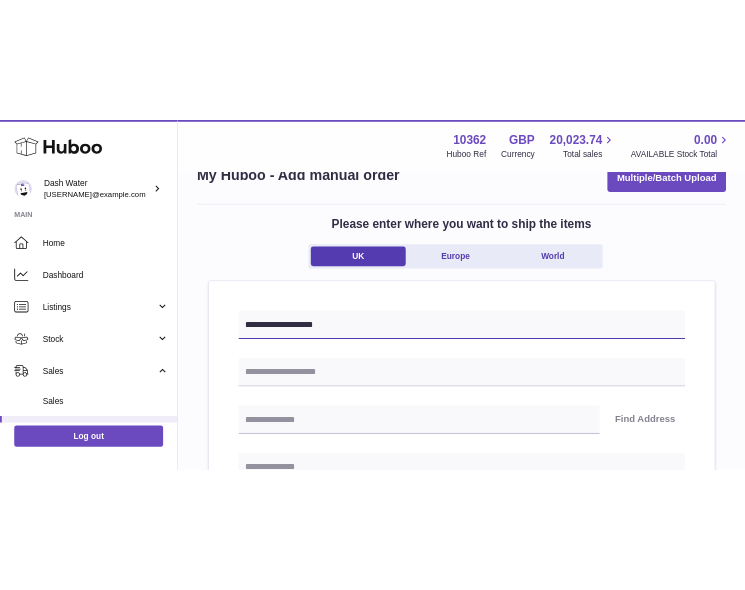 scroll, scrollTop: 100, scrollLeft: 0, axis: vertical 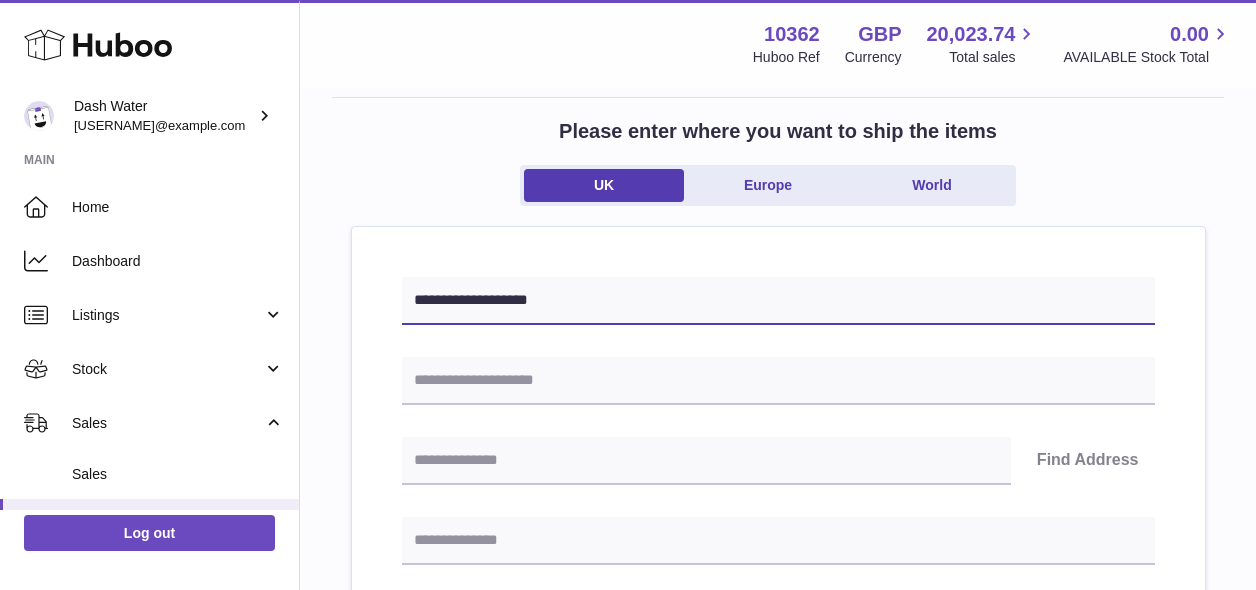 type on "**********" 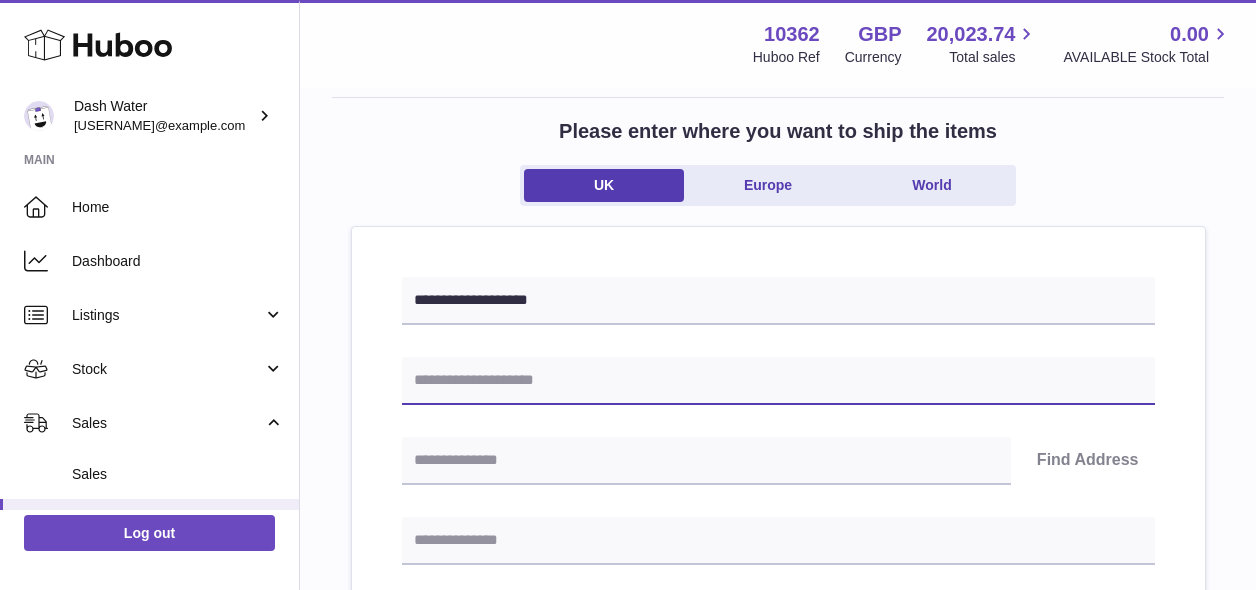 click at bounding box center (778, 381) 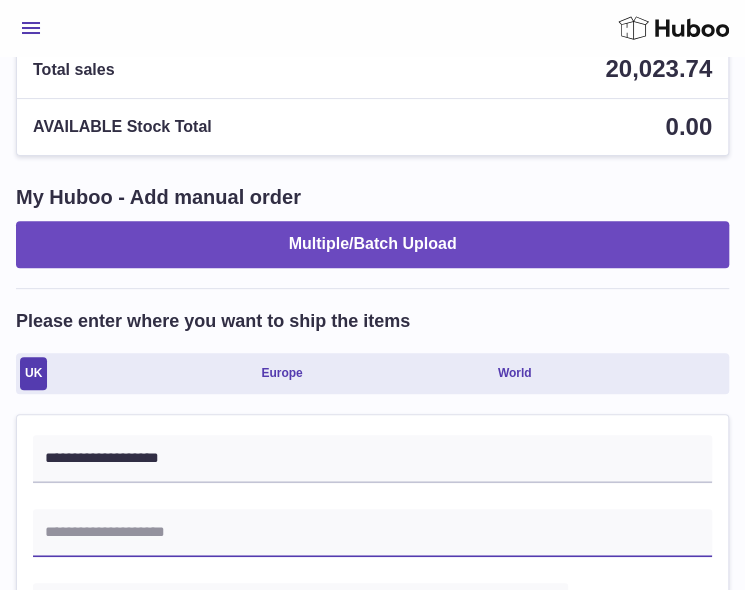 click at bounding box center [372, 533] 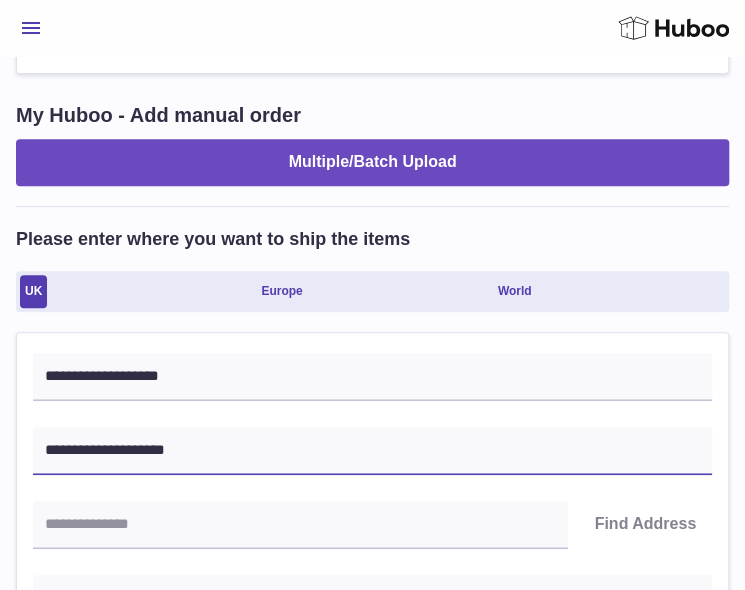 scroll, scrollTop: 300, scrollLeft: 0, axis: vertical 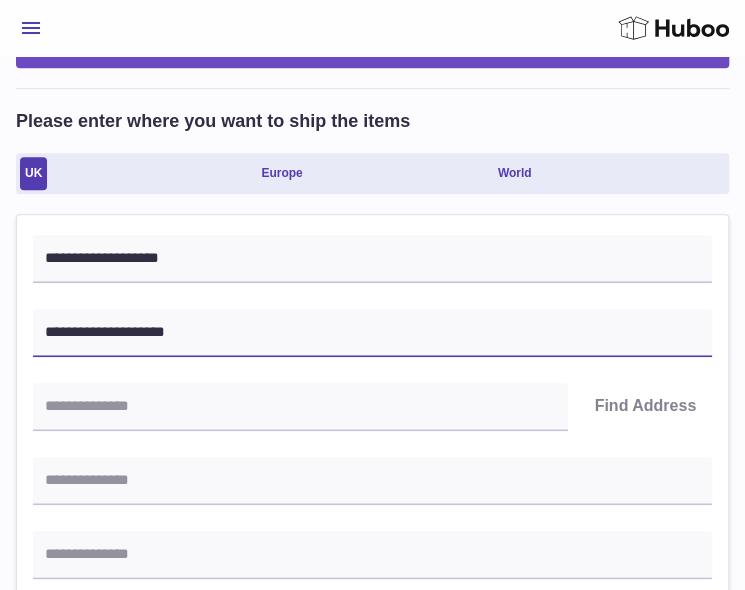 type on "**********" 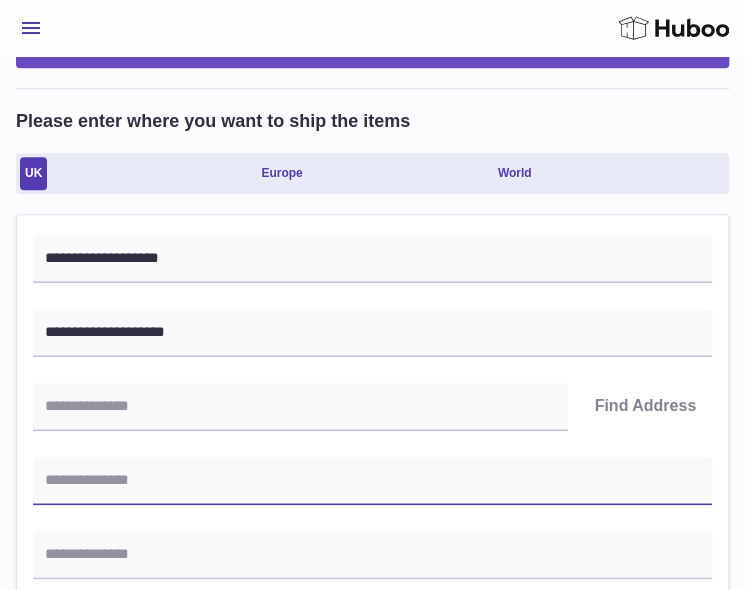 click at bounding box center (372, 481) 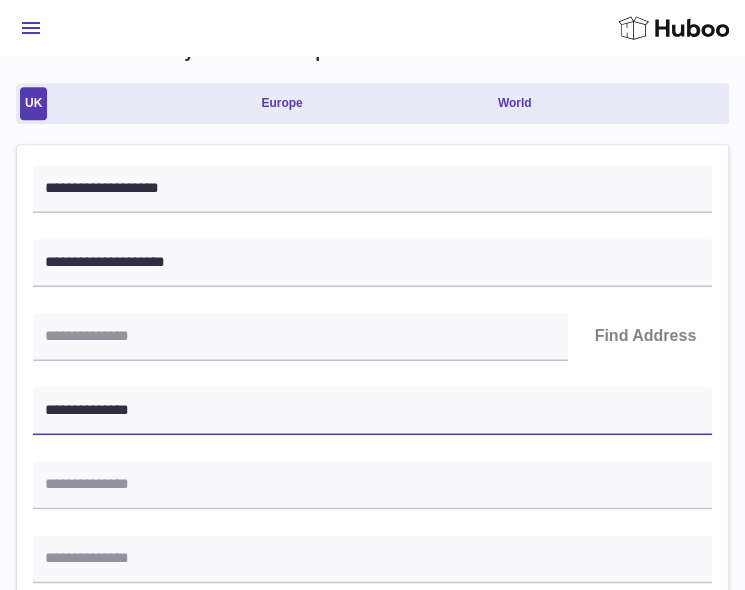 scroll, scrollTop: 400, scrollLeft: 0, axis: vertical 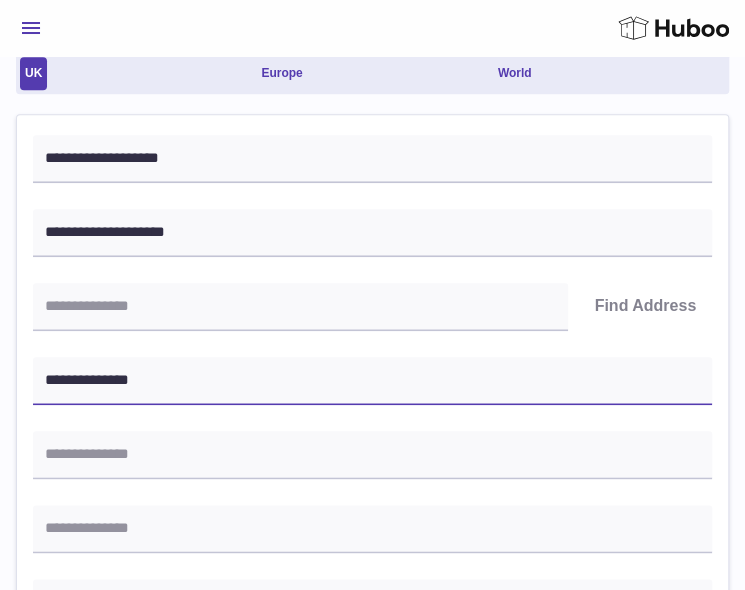 type on "**********" 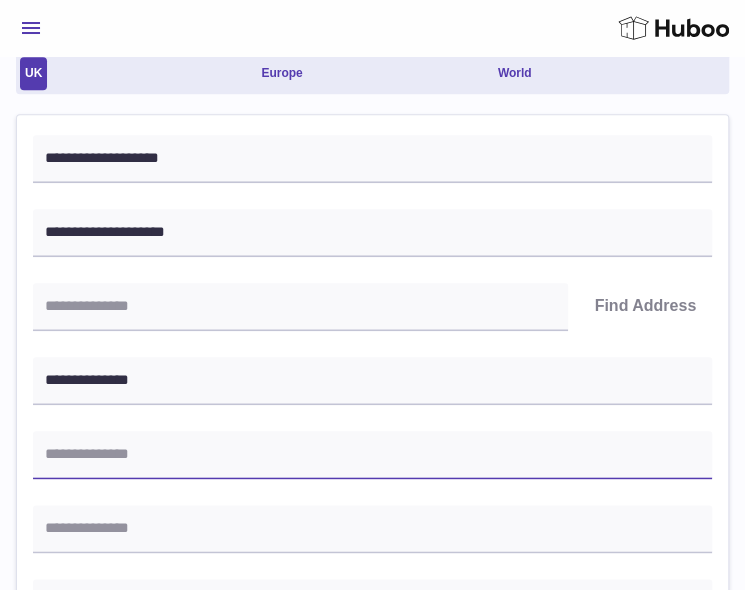 click at bounding box center [372, 455] 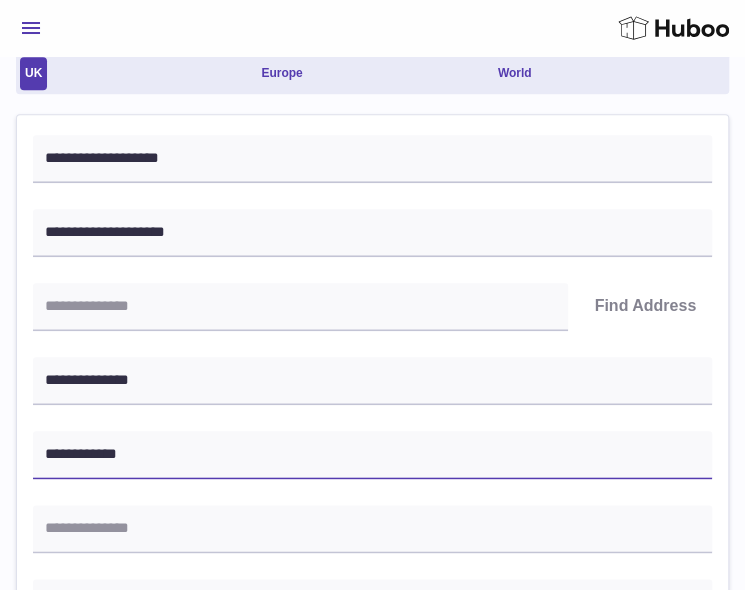 type on "**********" 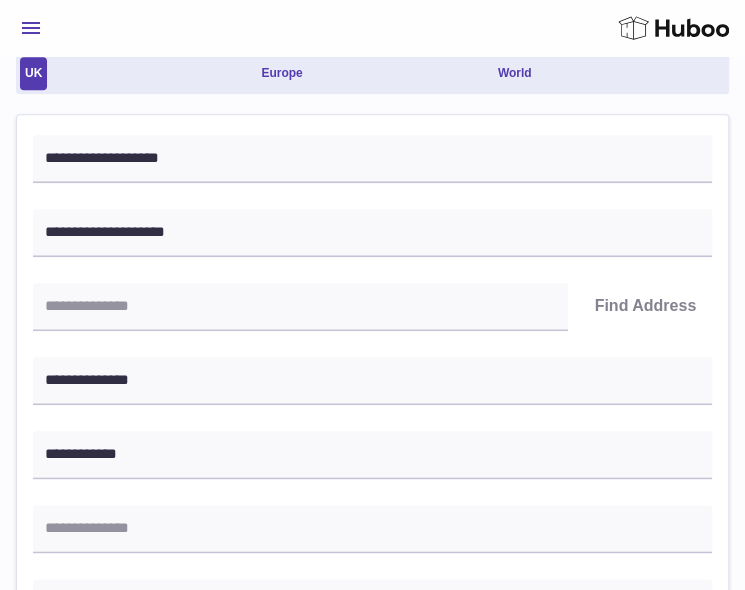 scroll, scrollTop: 500, scrollLeft: 0, axis: vertical 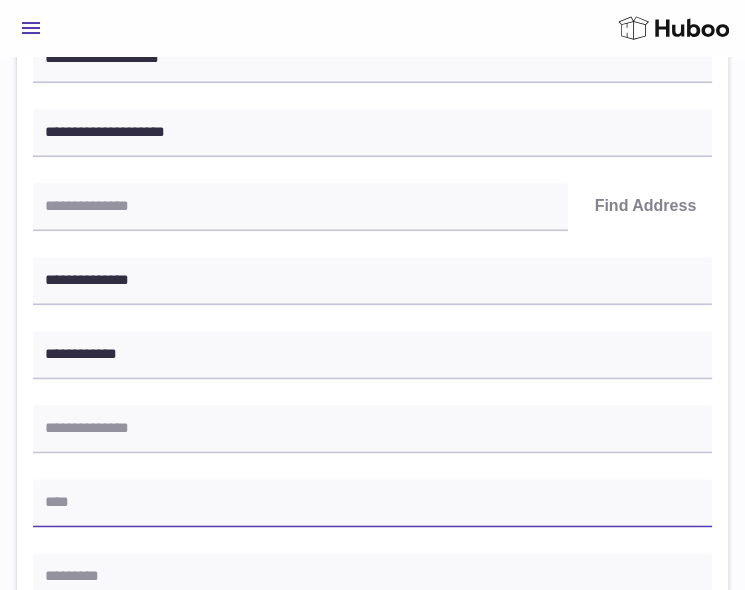 click at bounding box center [372, 503] 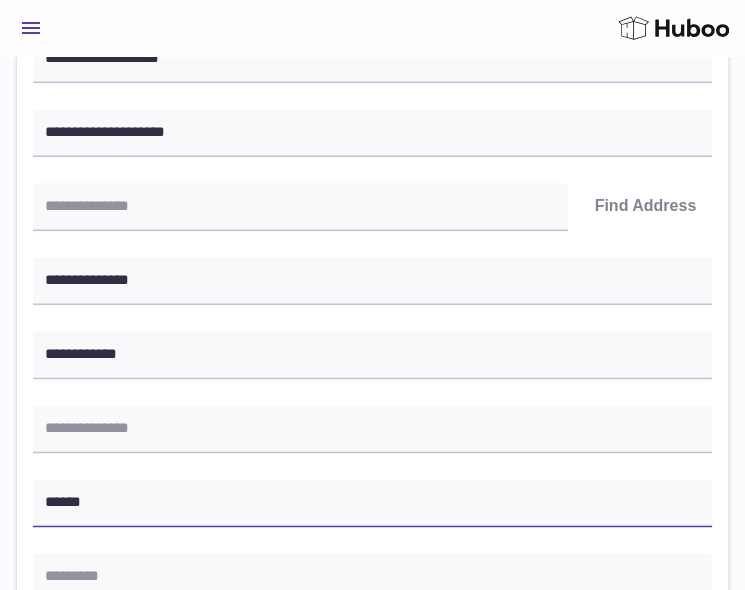 type on "******" 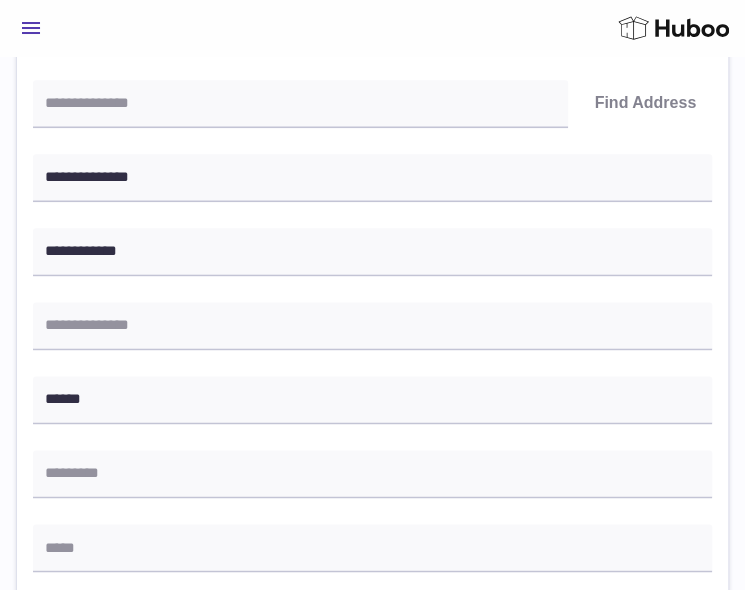 scroll, scrollTop: 800, scrollLeft: 0, axis: vertical 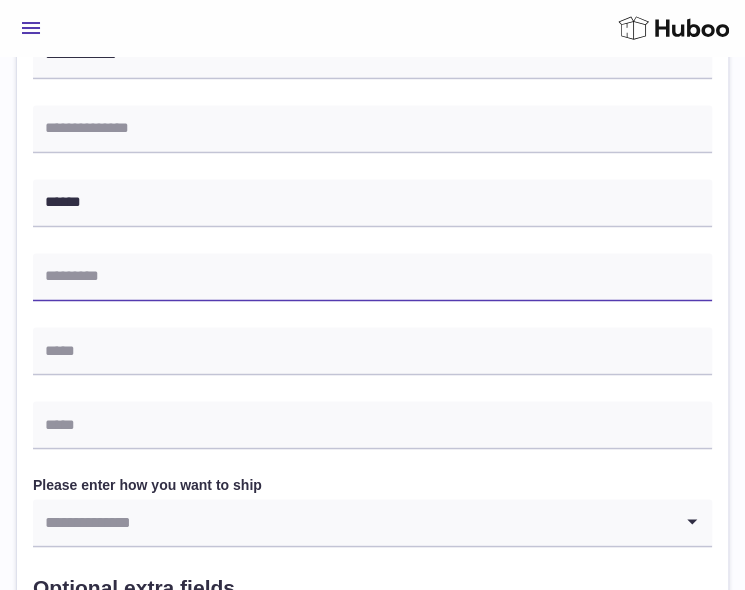 click at bounding box center [372, 277] 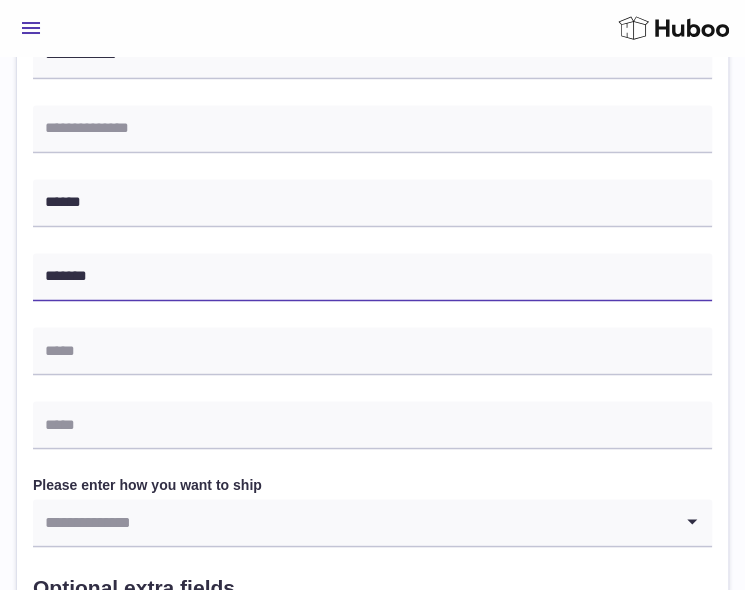 type on "*******" 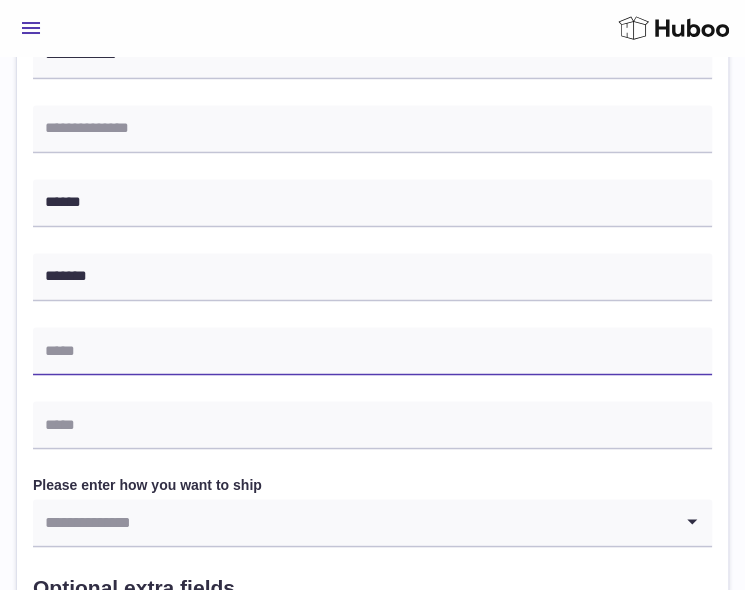 click at bounding box center [372, 351] 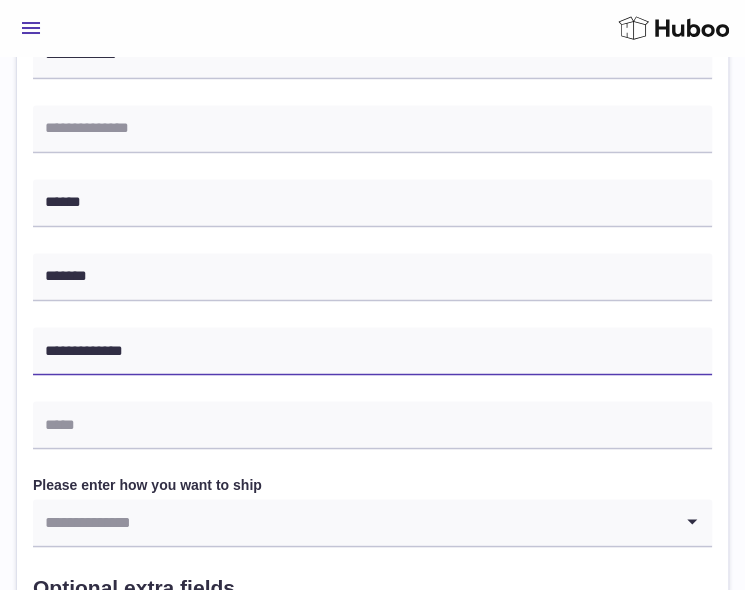 type on "**********" 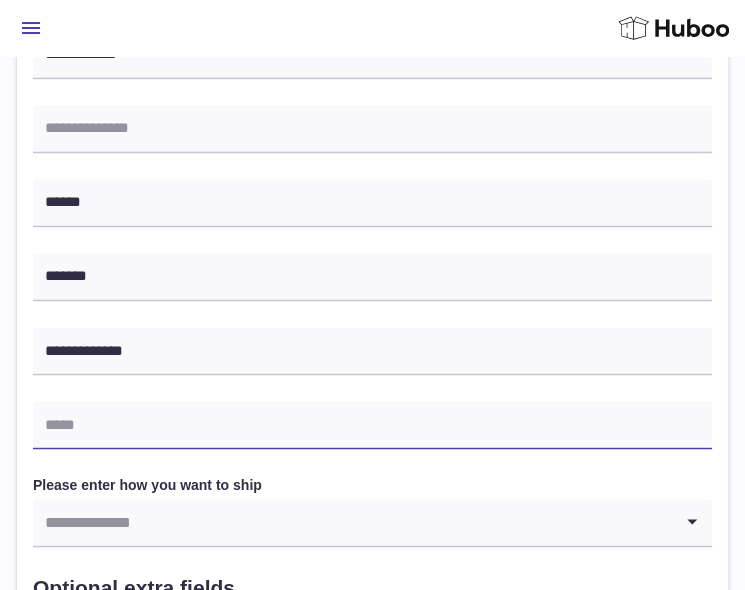 click at bounding box center (372, 425) 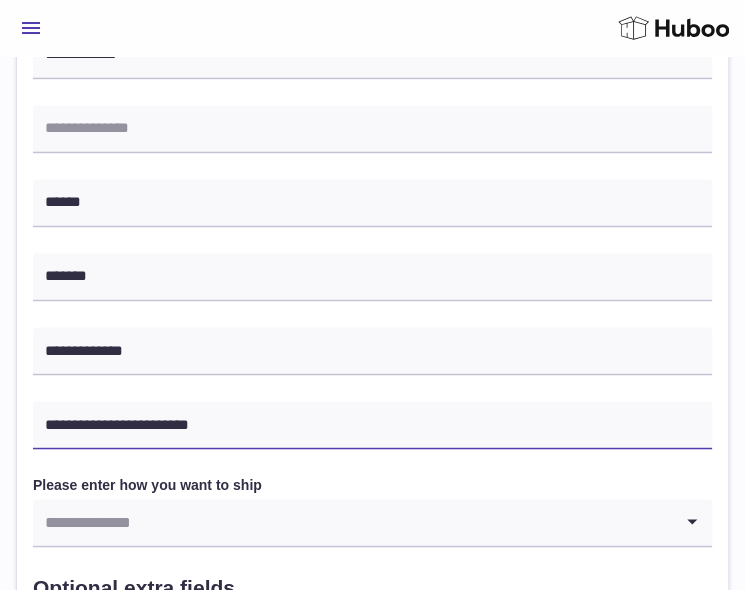 type on "**********" 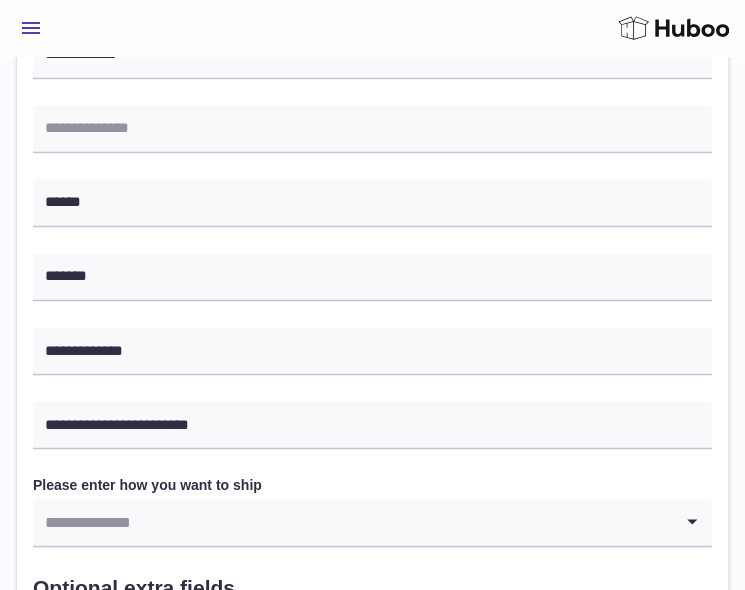 click at bounding box center (352, 522) 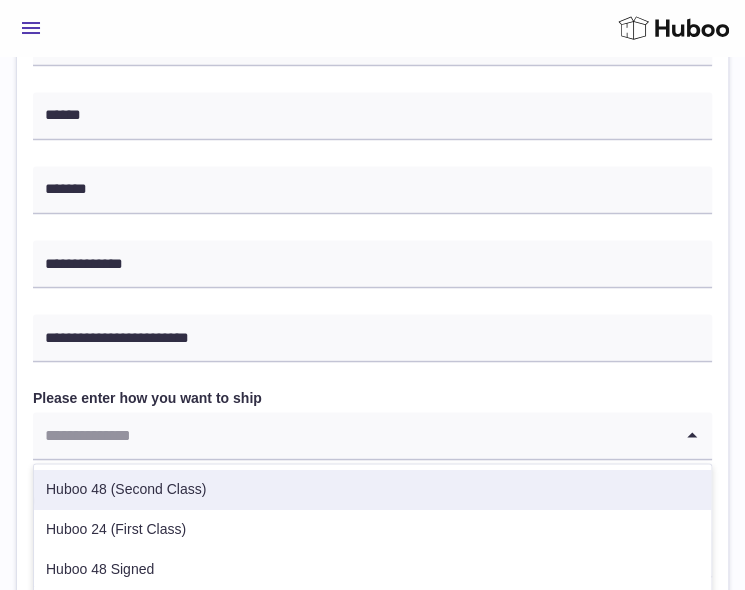 scroll, scrollTop: 1000, scrollLeft: 0, axis: vertical 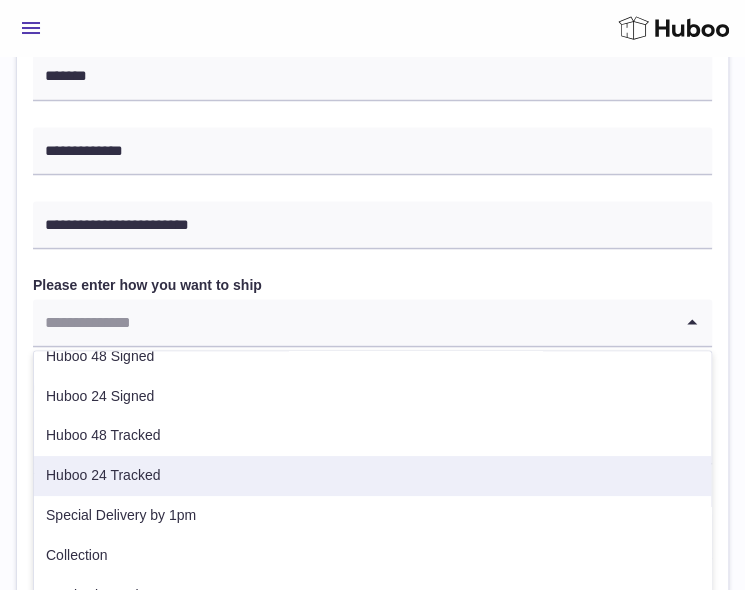 click on "Huboo 24 Tracked" at bounding box center (372, 475) 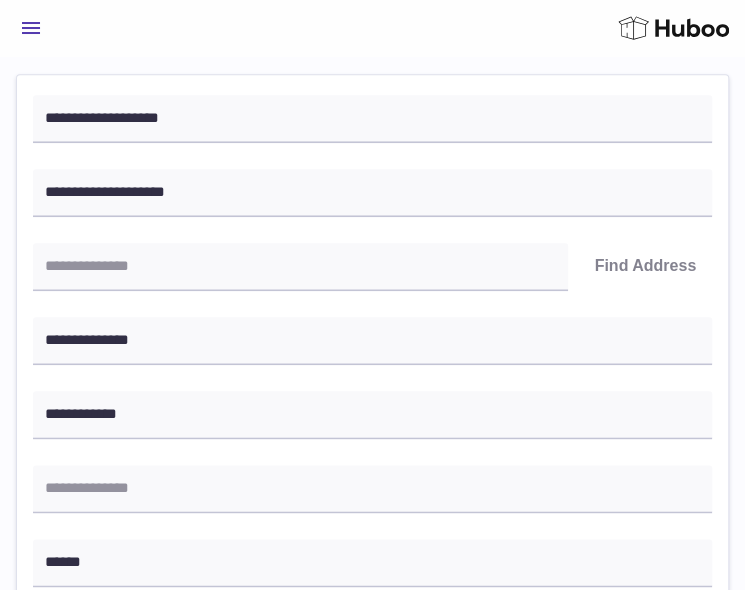 scroll, scrollTop: 400, scrollLeft: 0, axis: vertical 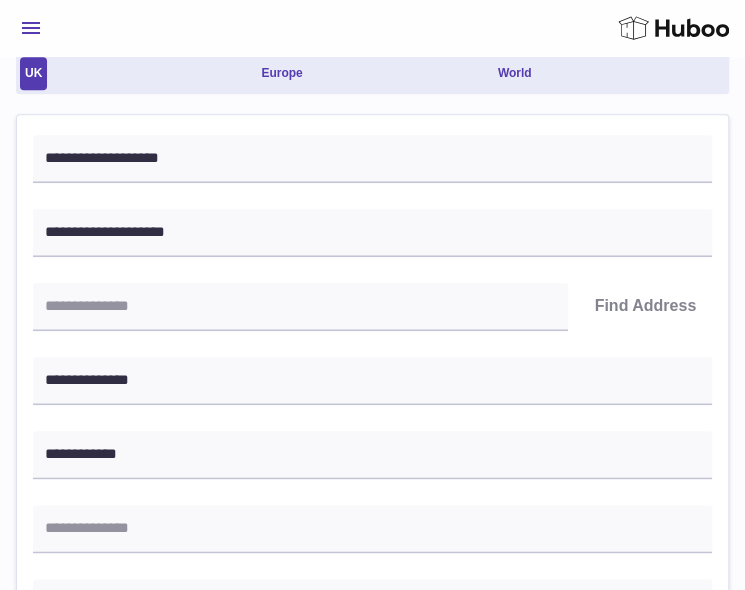 click on "Menu   Huboo     10362   Huboo Ref    GBP   Currency   20,023.74     Total sales   0.00     AVAILABLE Stock Total" at bounding box center [372, 28] 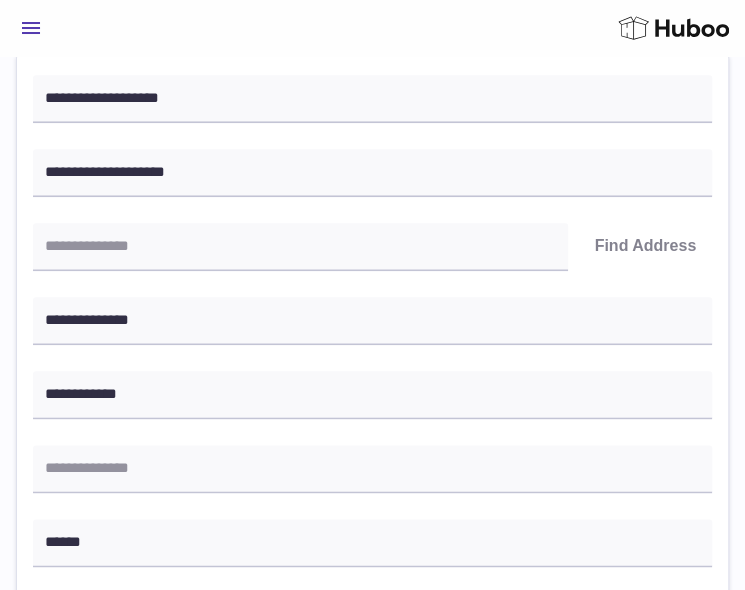 scroll, scrollTop: 0, scrollLeft: 0, axis: both 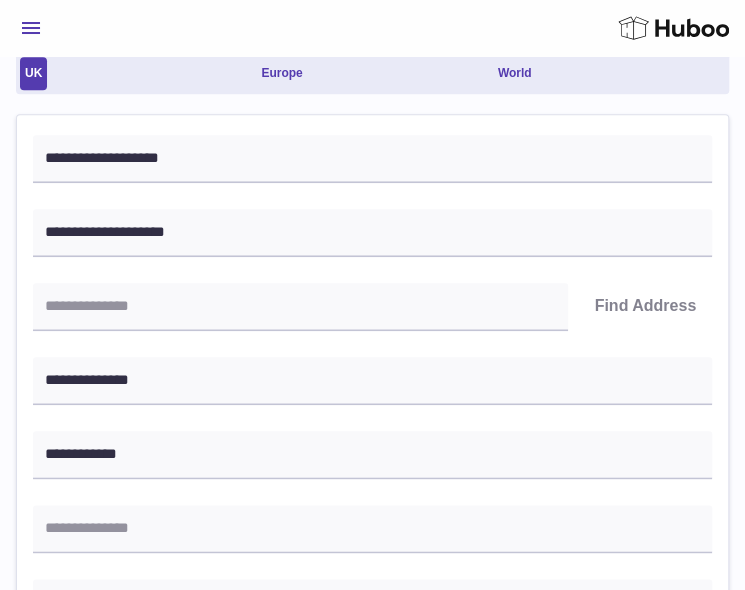 drag, startPoint x: 394, startPoint y: 385, endPoint x: 324, endPoint y: 271, distance: 133.77592 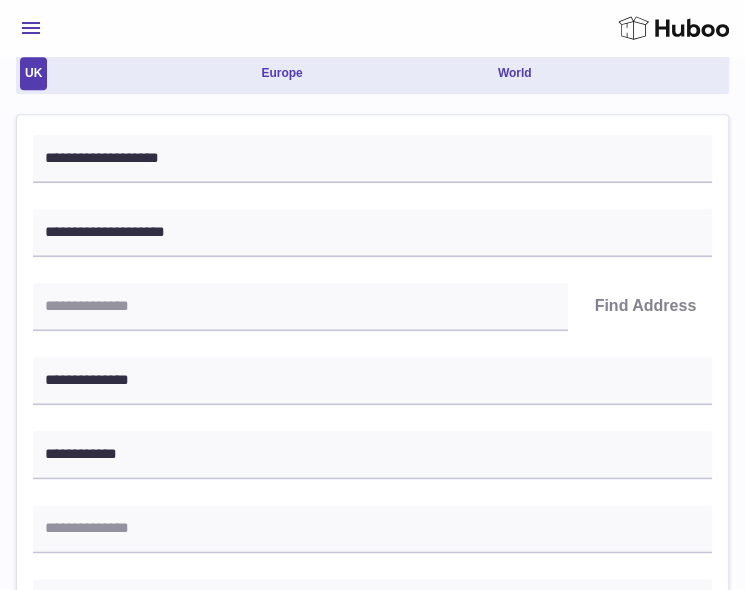 click on "**********" at bounding box center (372, 647) 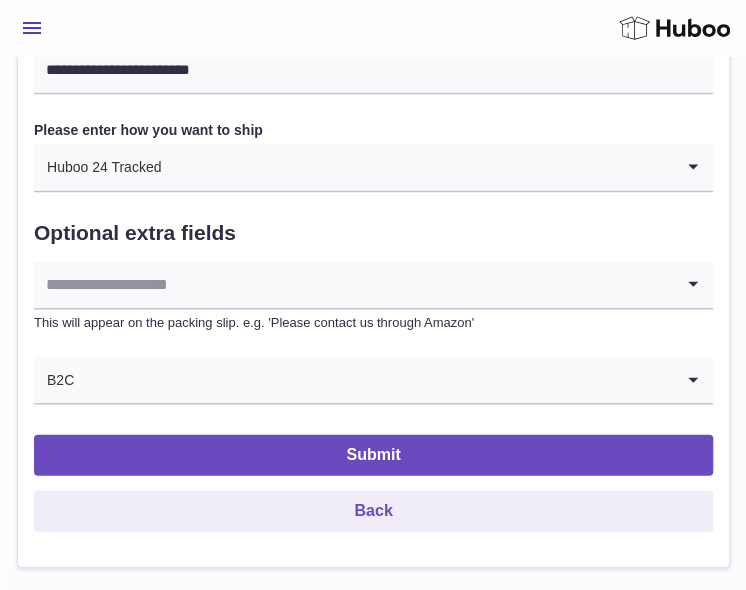 scroll, scrollTop: 1200, scrollLeft: 0, axis: vertical 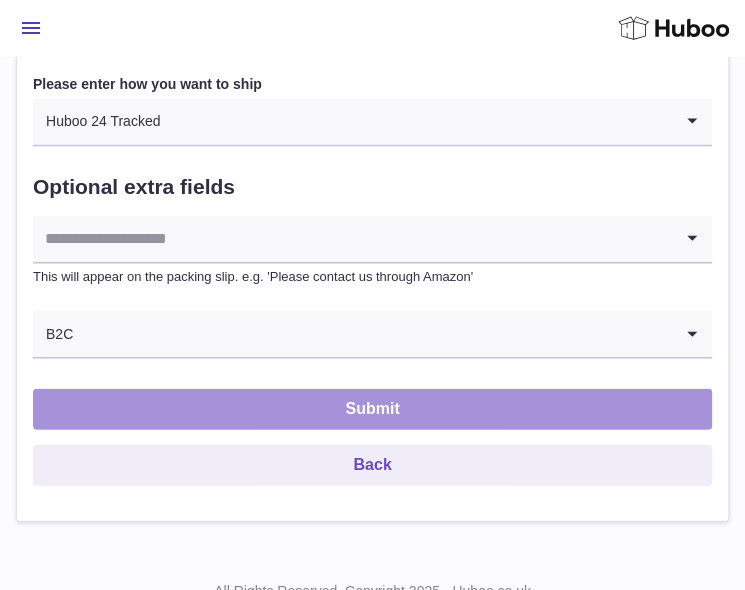 click on "Submit" at bounding box center [372, 409] 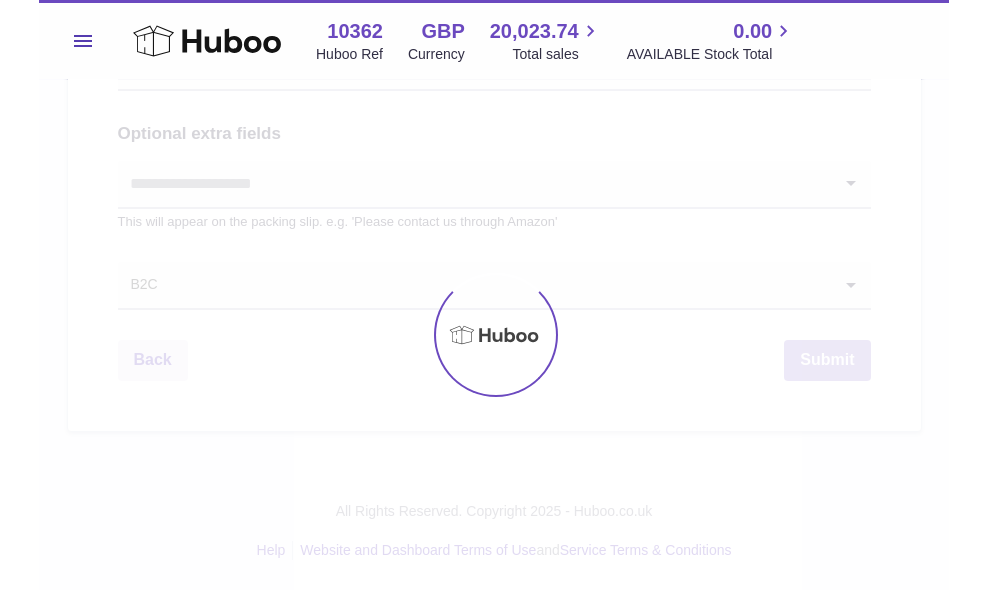 scroll, scrollTop: 1144, scrollLeft: 0, axis: vertical 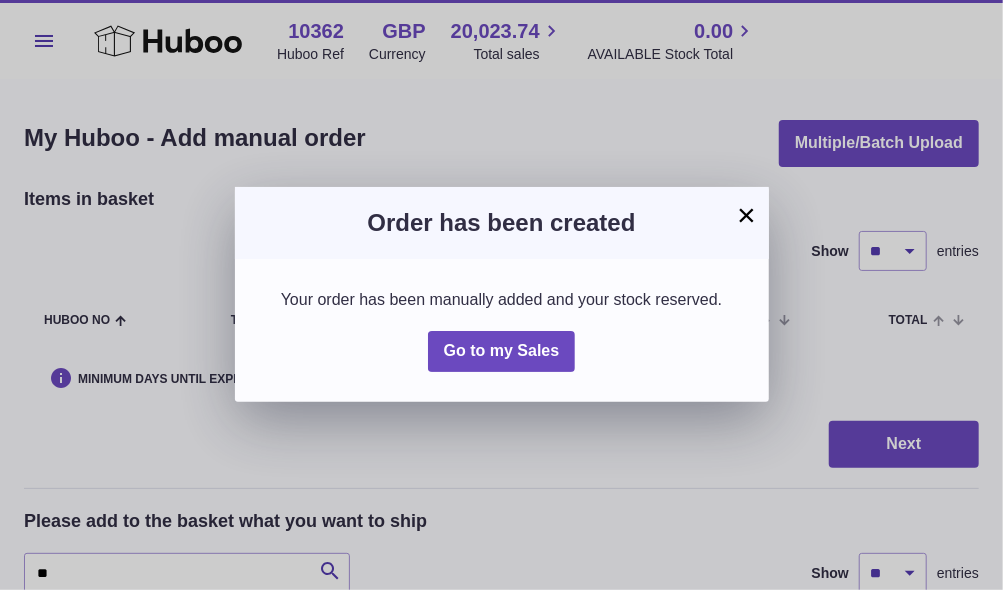 click on "×" at bounding box center (747, 215) 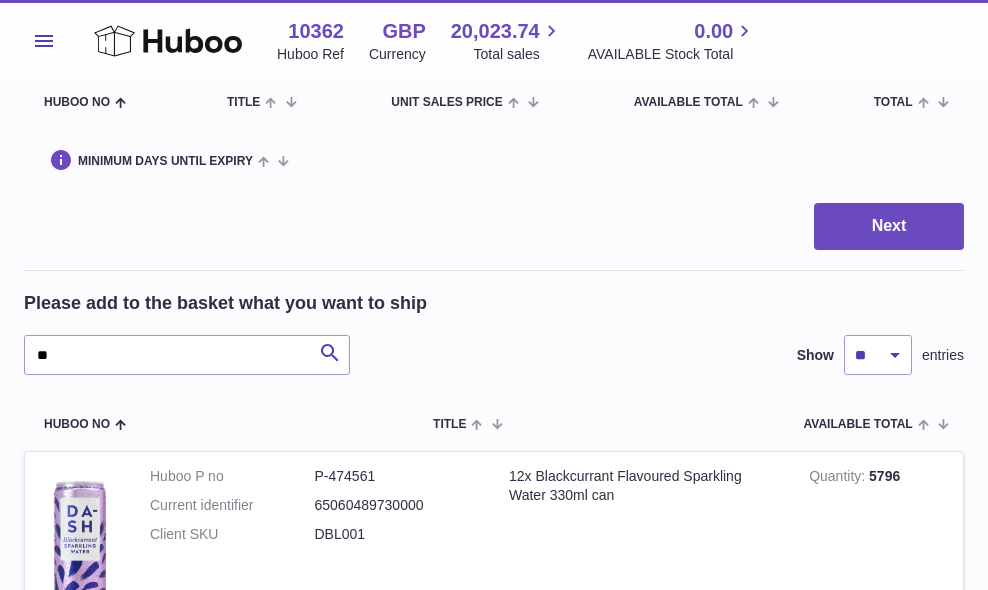 scroll, scrollTop: 100, scrollLeft: 0, axis: vertical 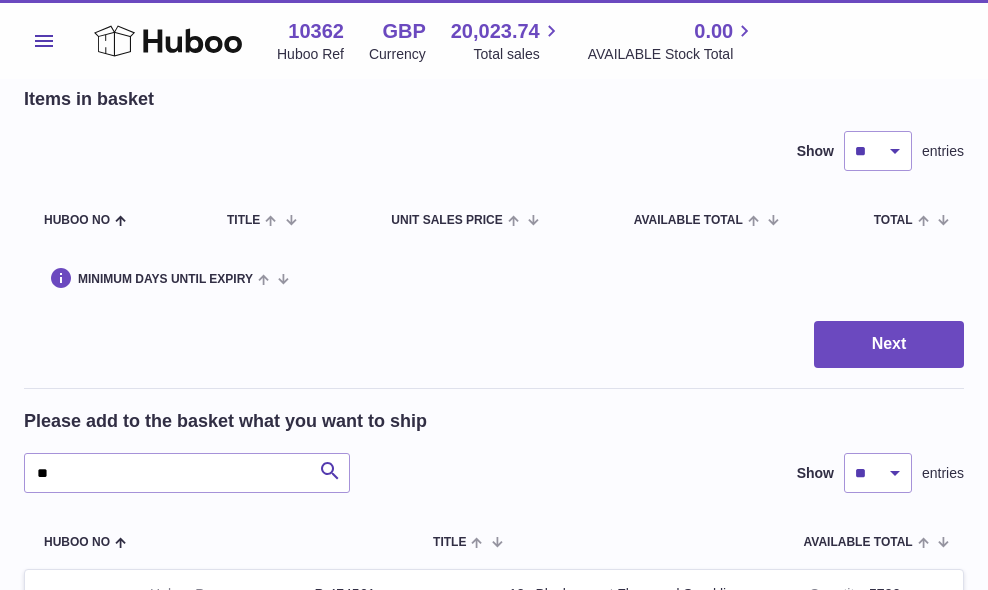 click on "Menu" at bounding box center (44, 41) 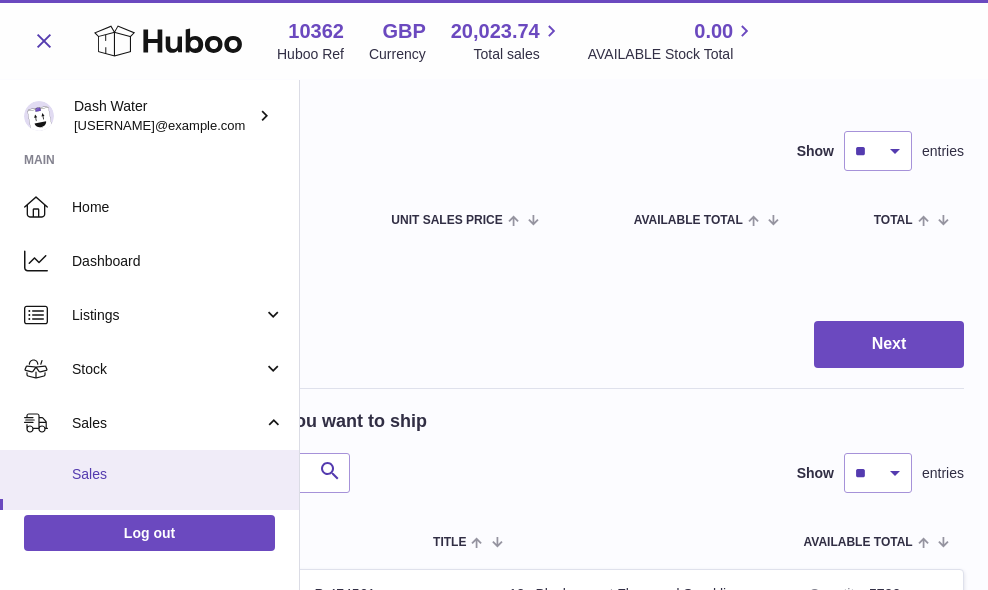 click on "Sales" at bounding box center [178, 474] 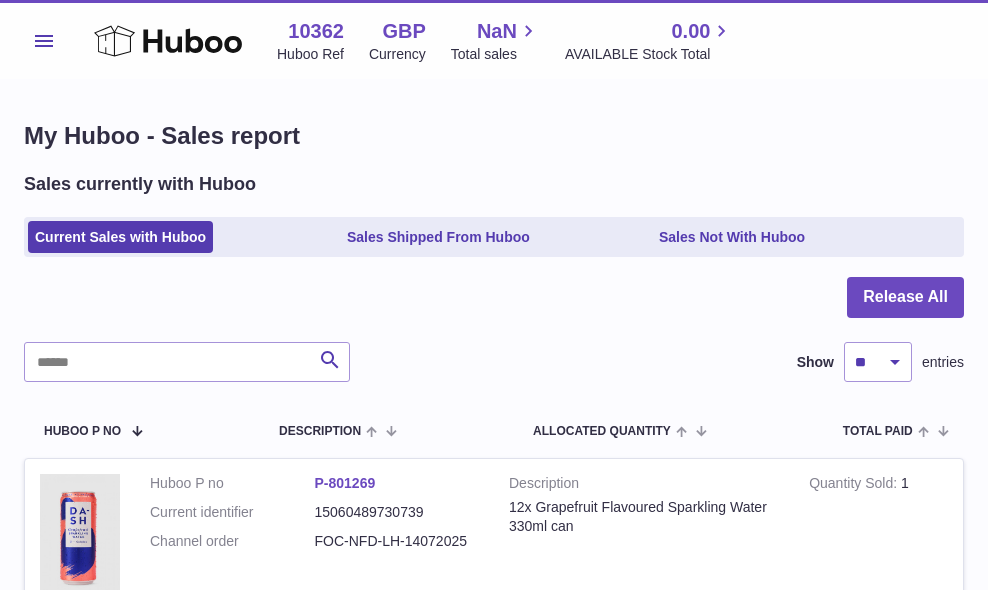 scroll, scrollTop: 0, scrollLeft: 0, axis: both 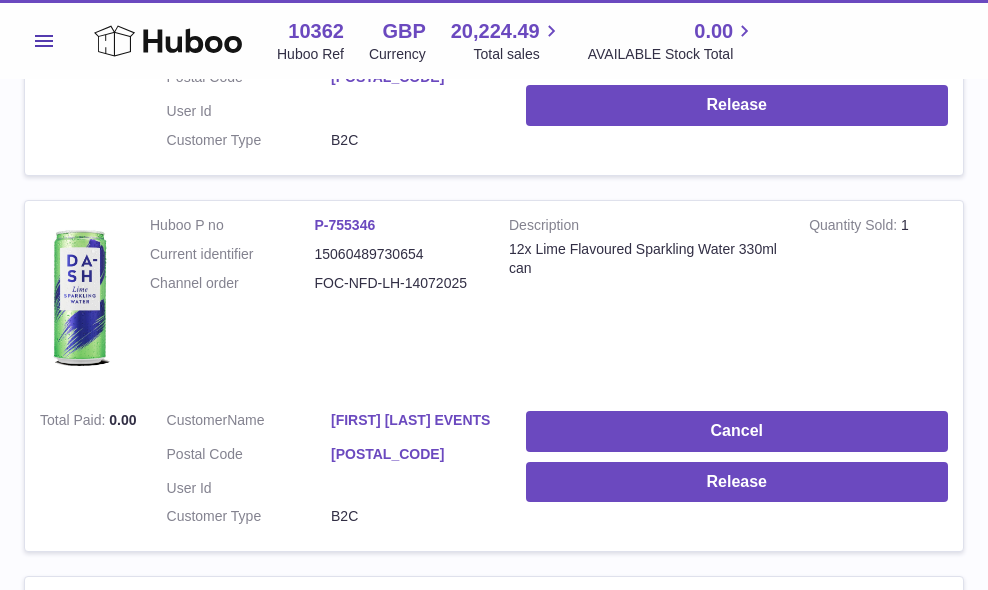 click on "Huboo P no
P-[NUMBER]
Current identifier   [NUMBER]
Channel order
FOC-NFD-LH-14072025" at bounding box center (314, 298) 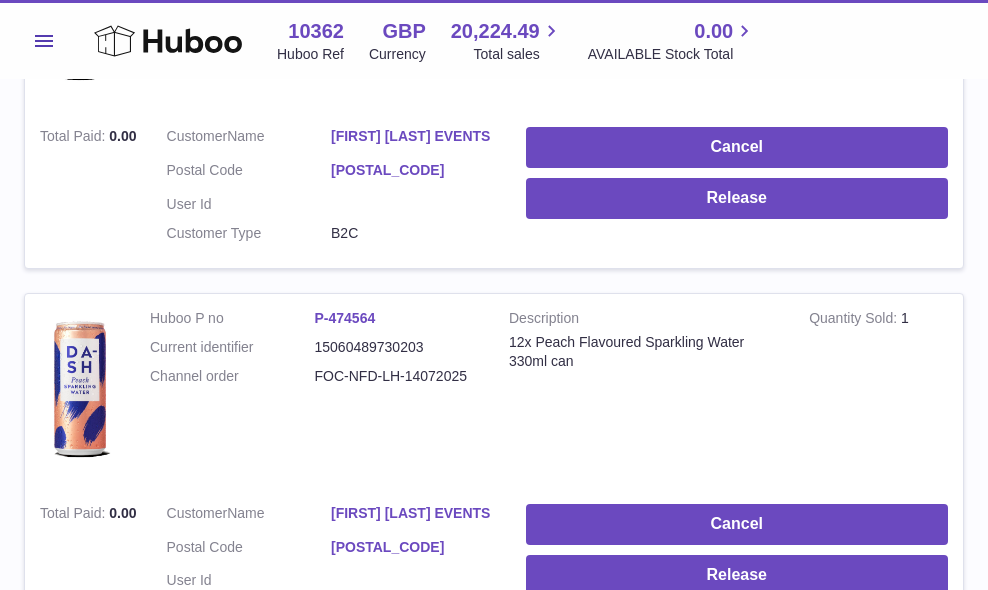 scroll, scrollTop: 1300, scrollLeft: 0, axis: vertical 